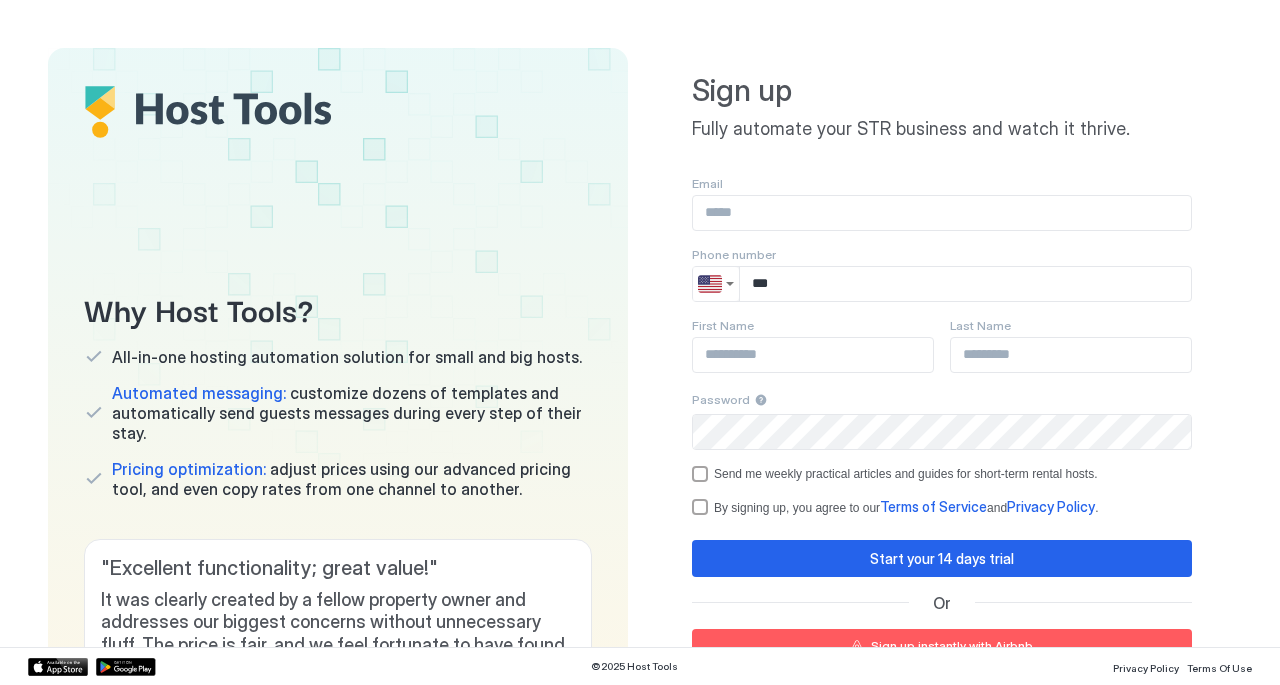 scroll, scrollTop: 0, scrollLeft: 0, axis: both 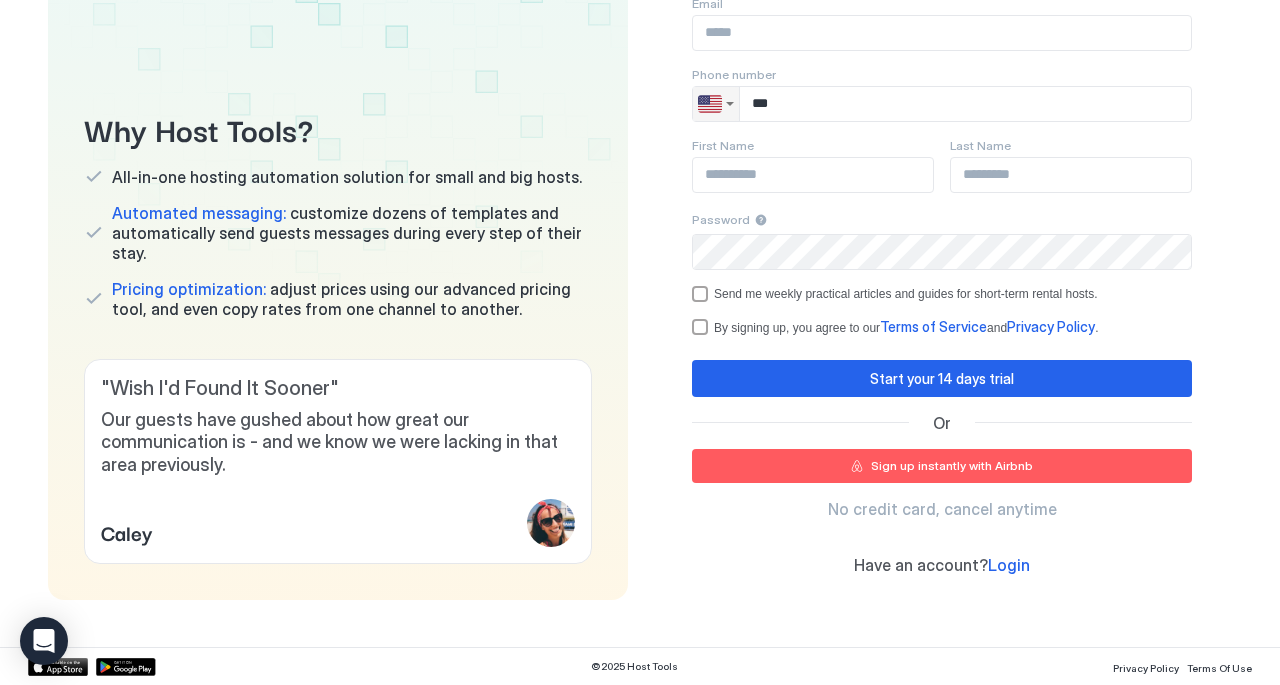 click at bounding box center [710, 104] 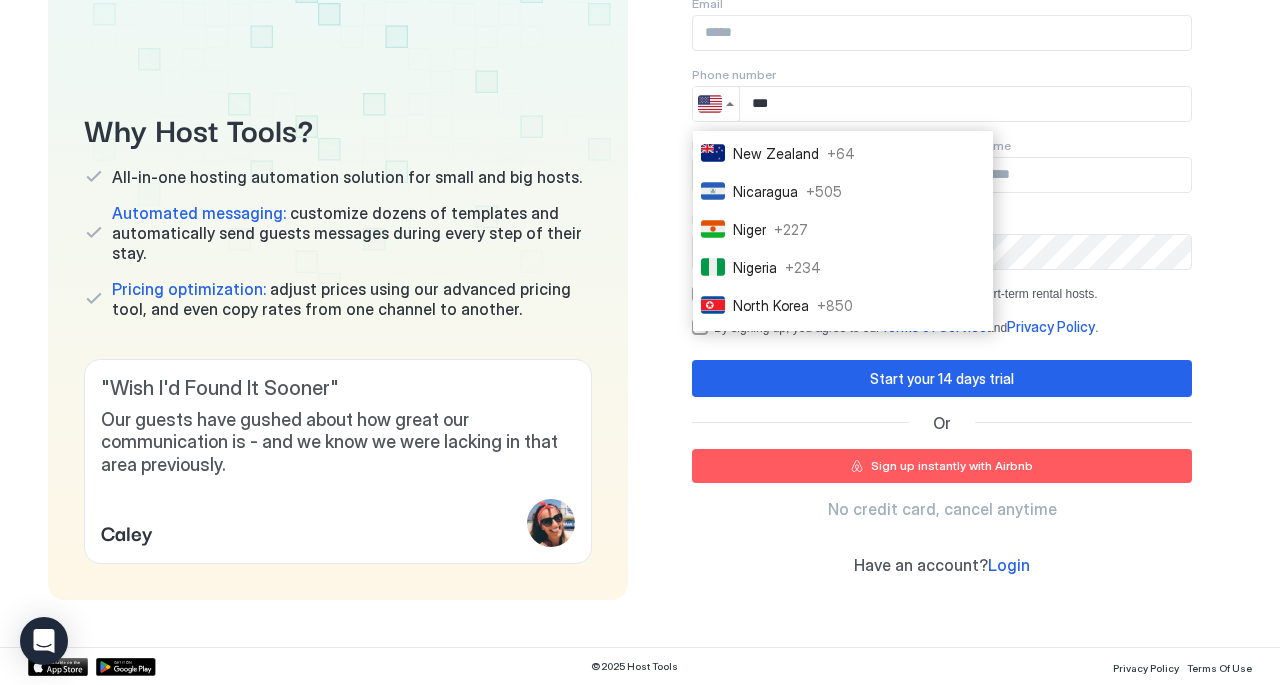 scroll, scrollTop: 5246, scrollLeft: 0, axis: vertical 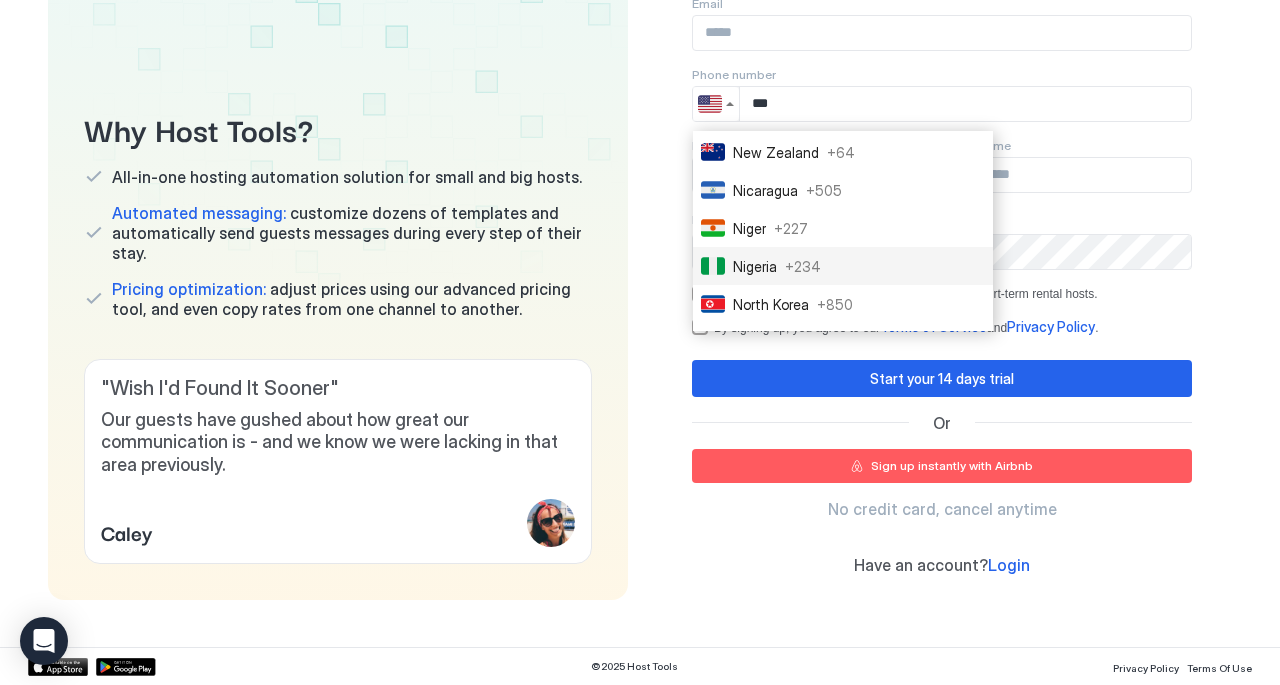 click on "Nigeria" at bounding box center (755, 266) 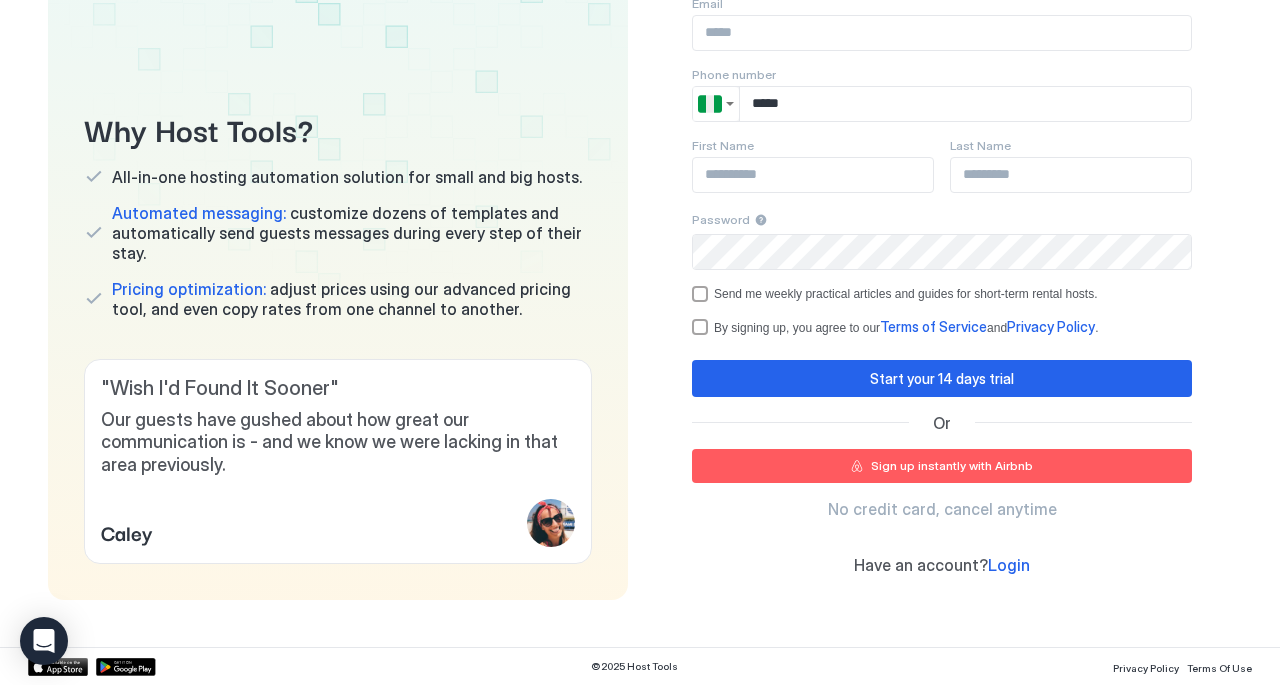 click at bounding box center (813, 175) 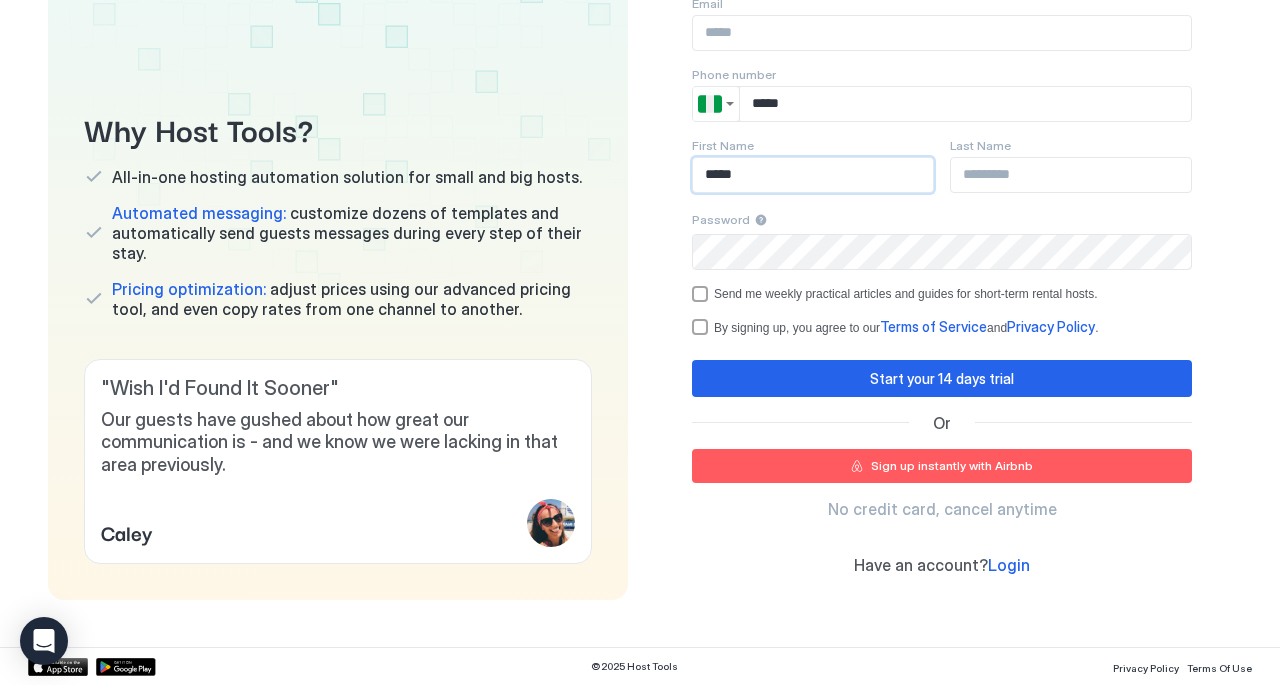 type on "*****" 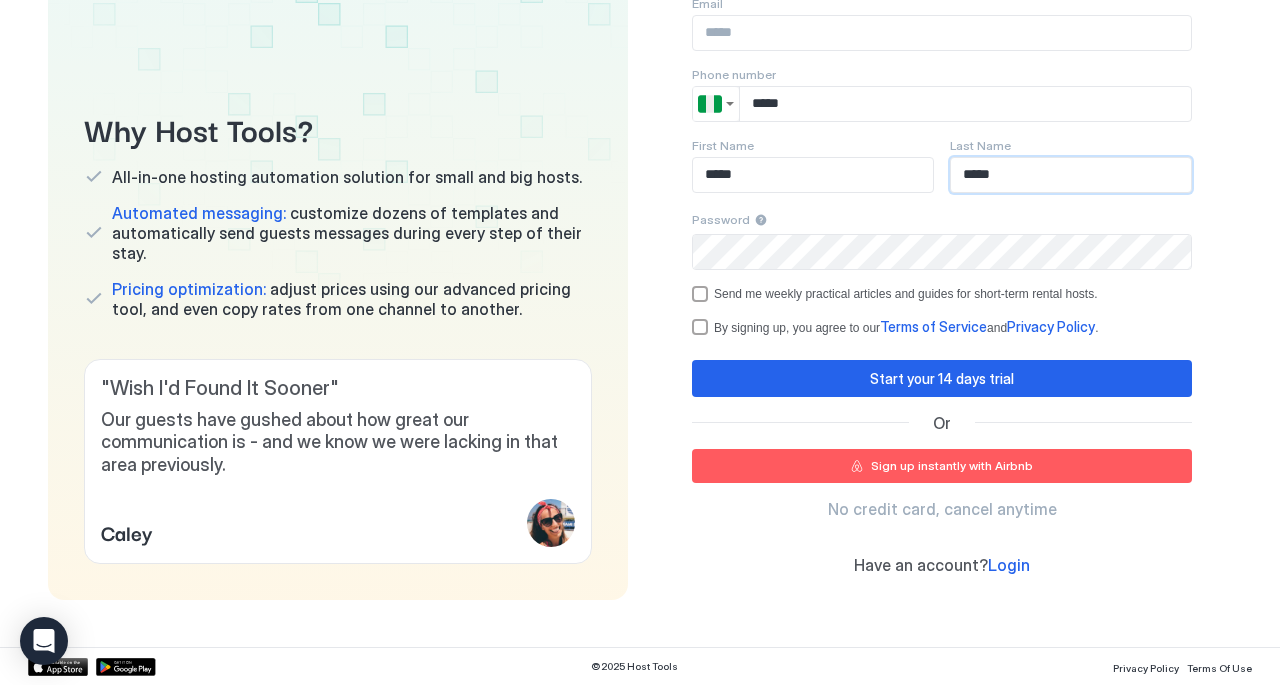 type on "*****" 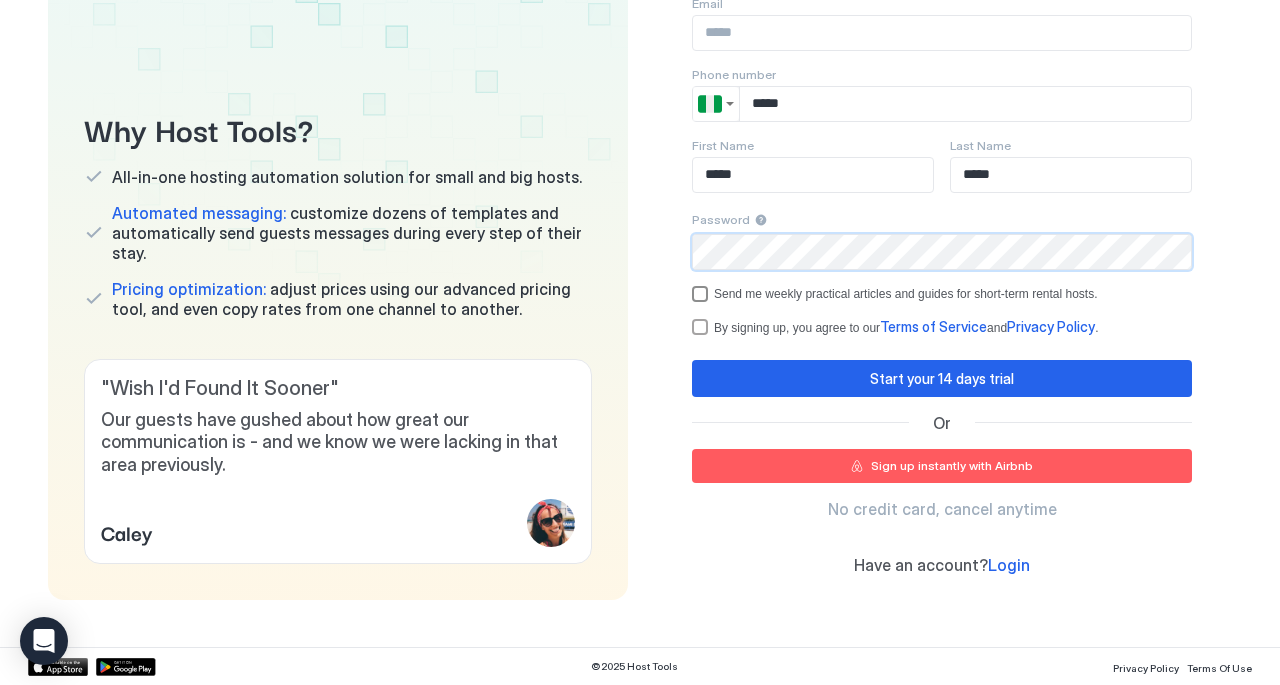 click at bounding box center [700, 294] 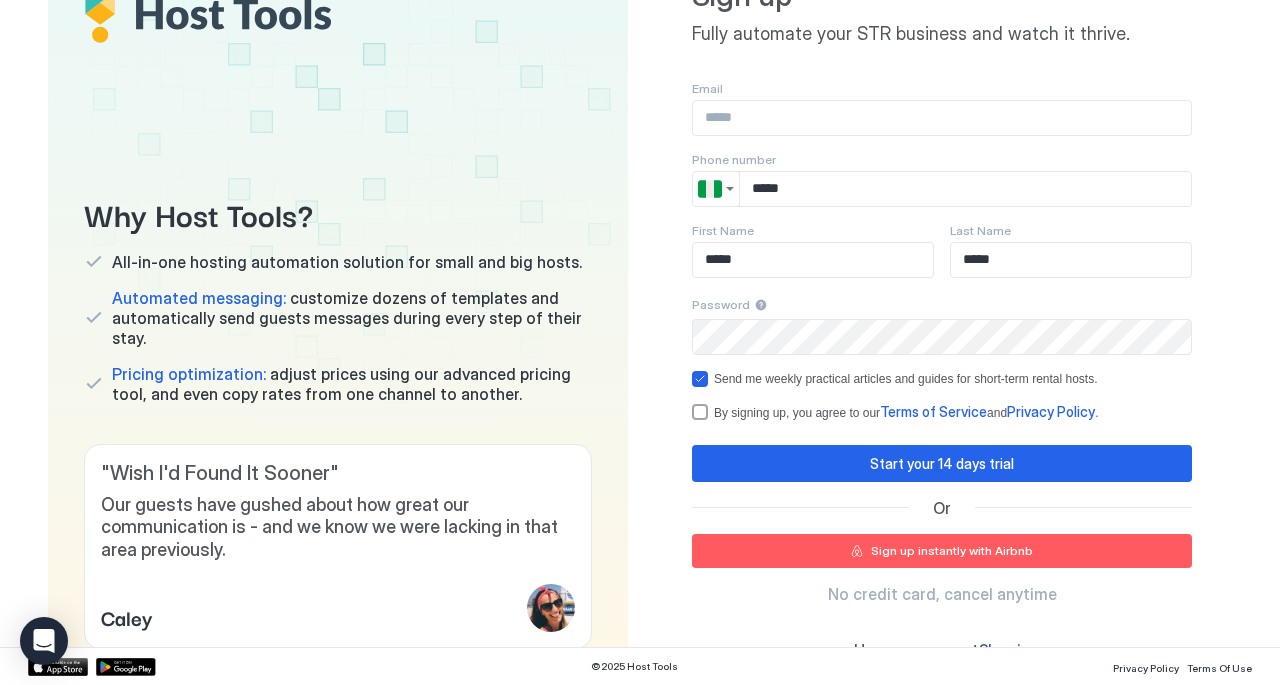 scroll, scrollTop: 92, scrollLeft: 0, axis: vertical 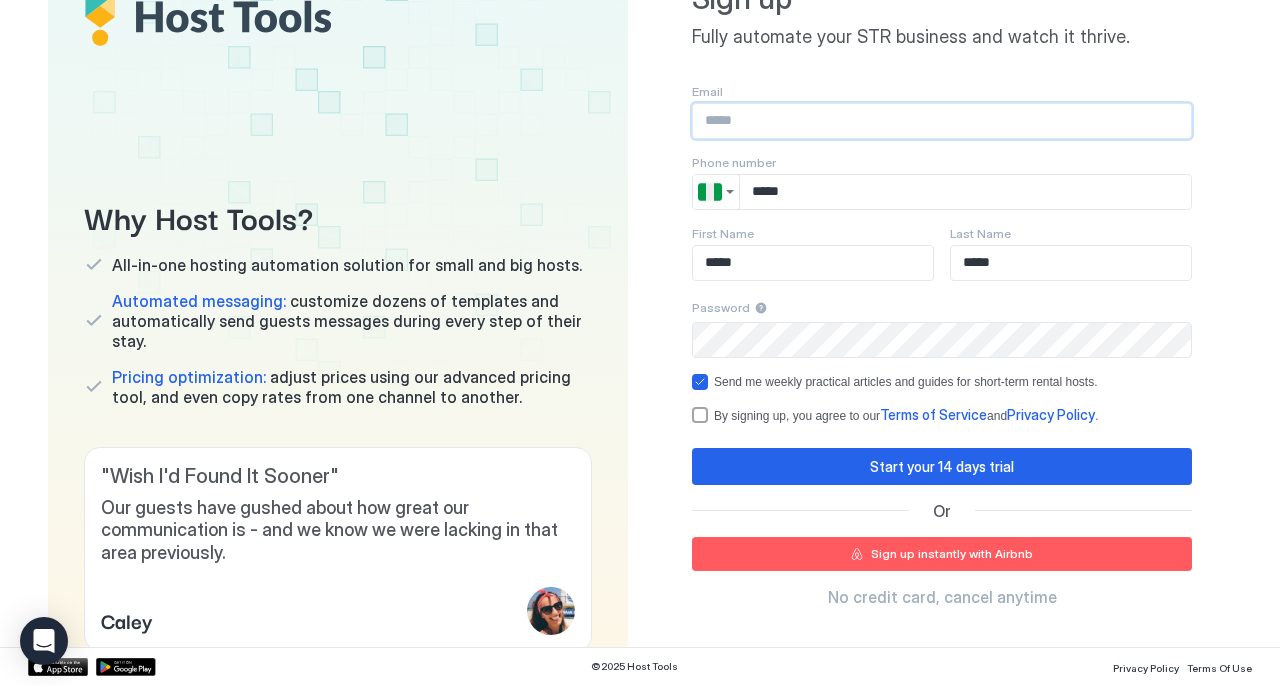 click at bounding box center [942, 121] 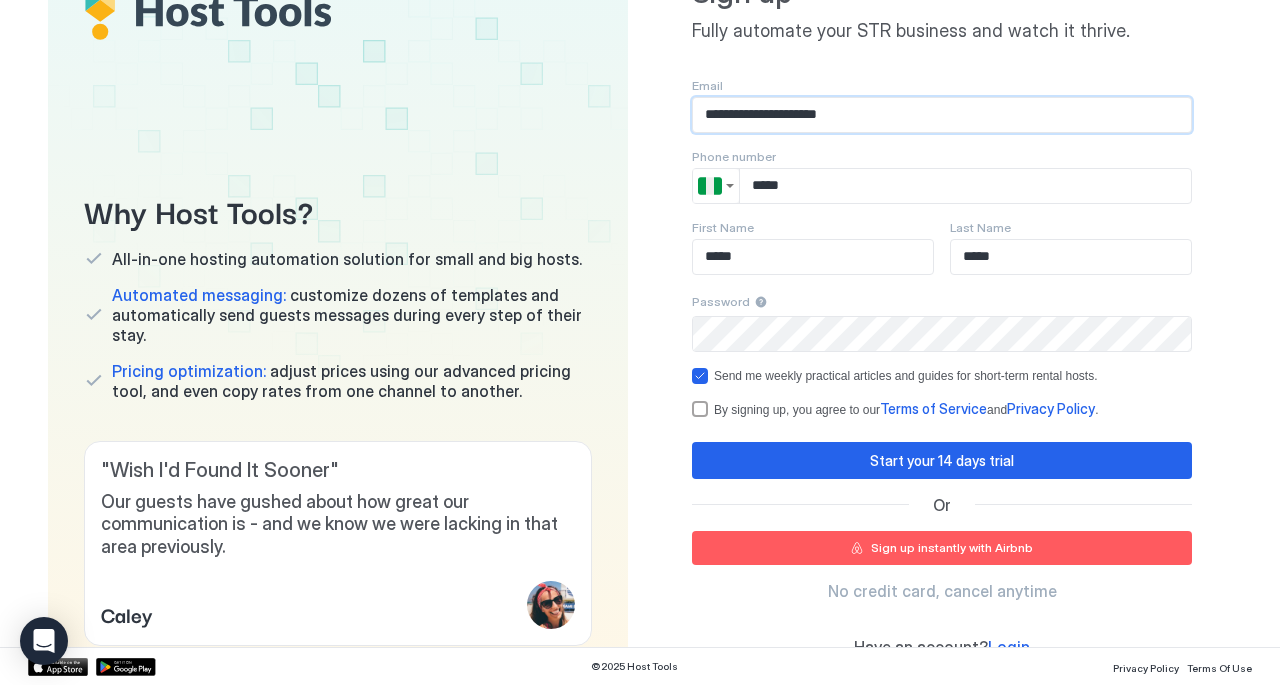 scroll, scrollTop: 180, scrollLeft: 0, axis: vertical 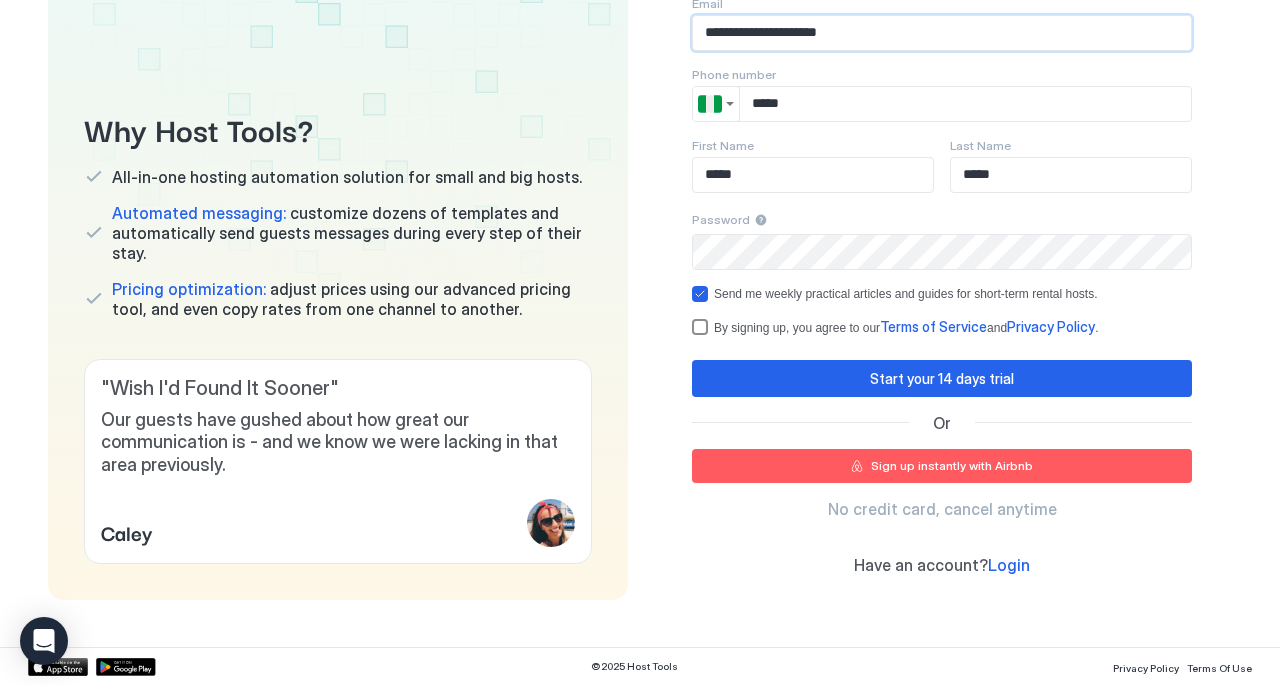 type on "**********" 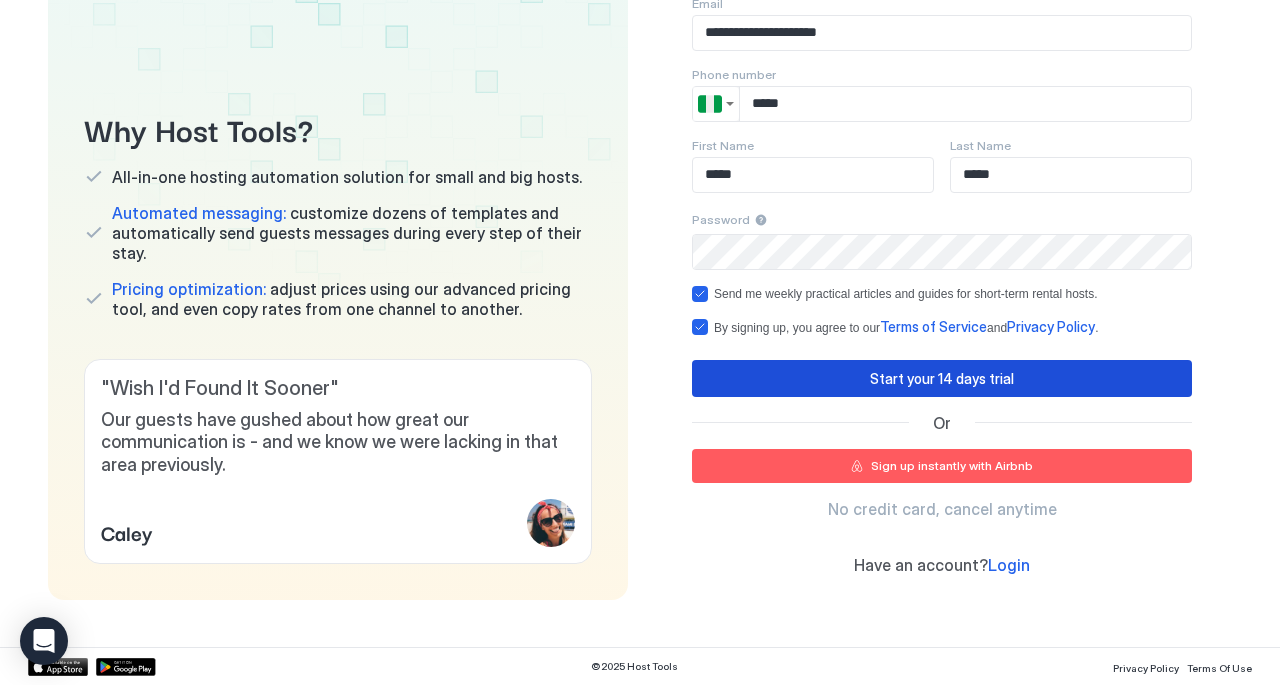 click on "Start your 14 days trial" at bounding box center [942, 378] 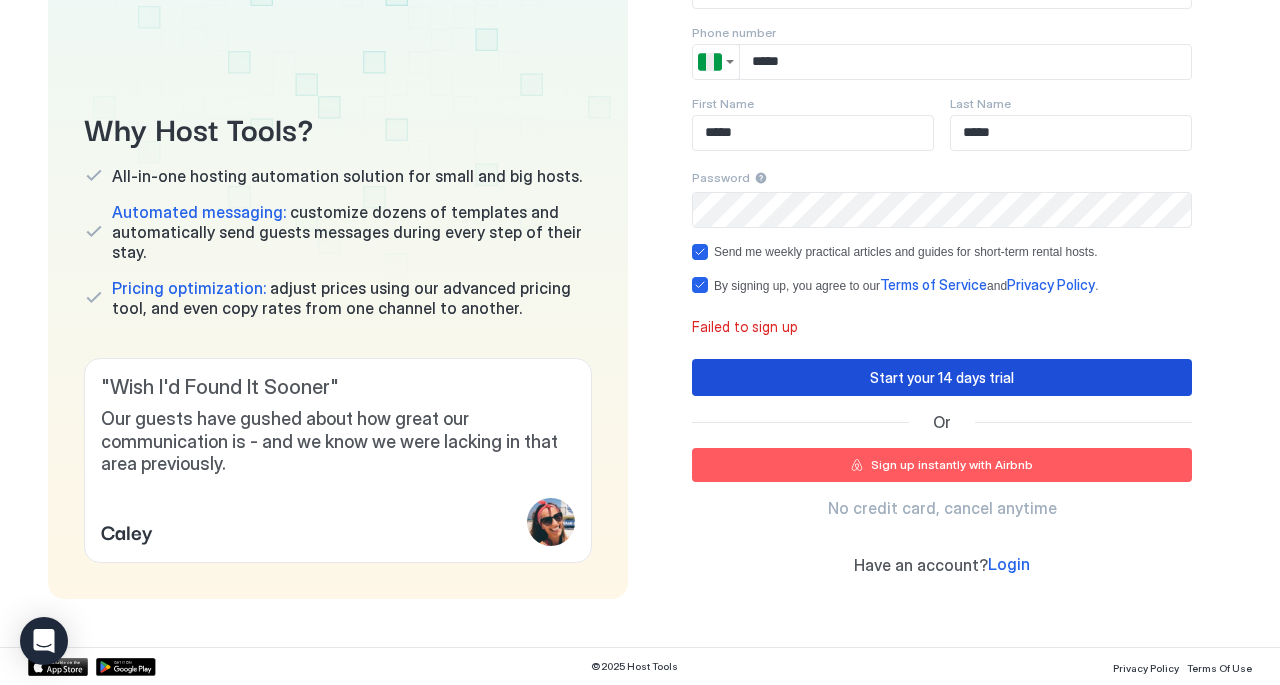 scroll, scrollTop: 222, scrollLeft: 0, axis: vertical 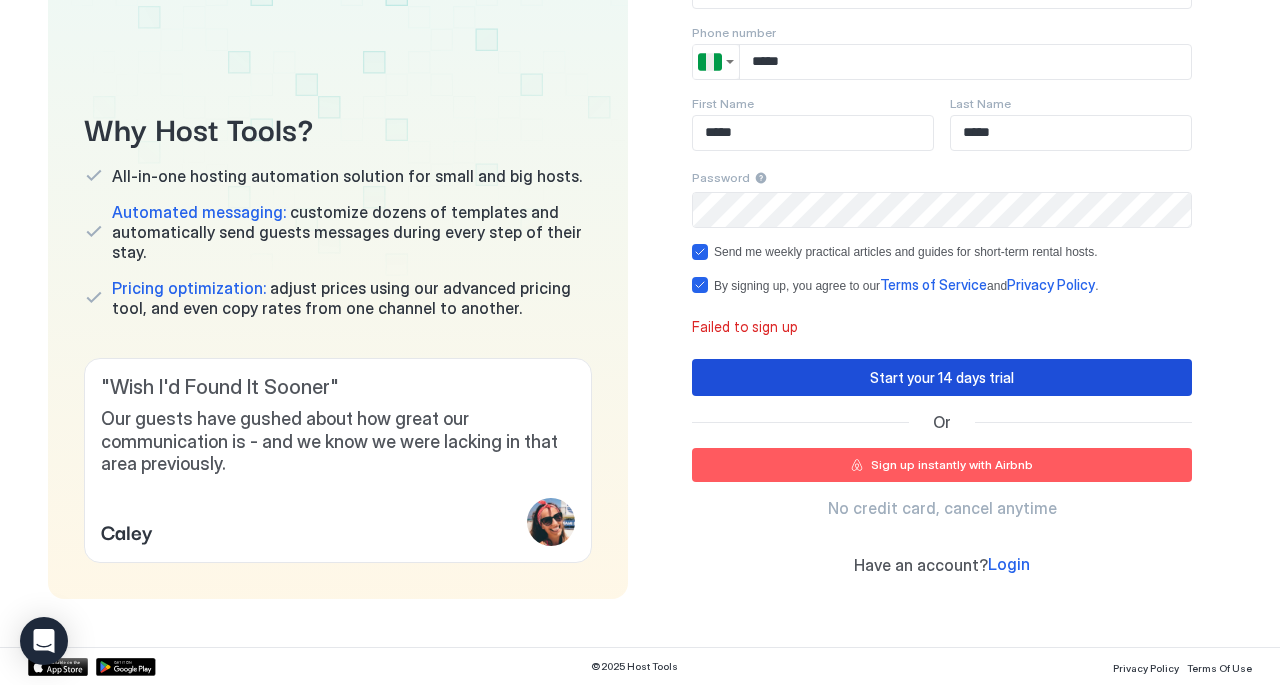 click on "Start your 14 days trial" at bounding box center [942, 377] 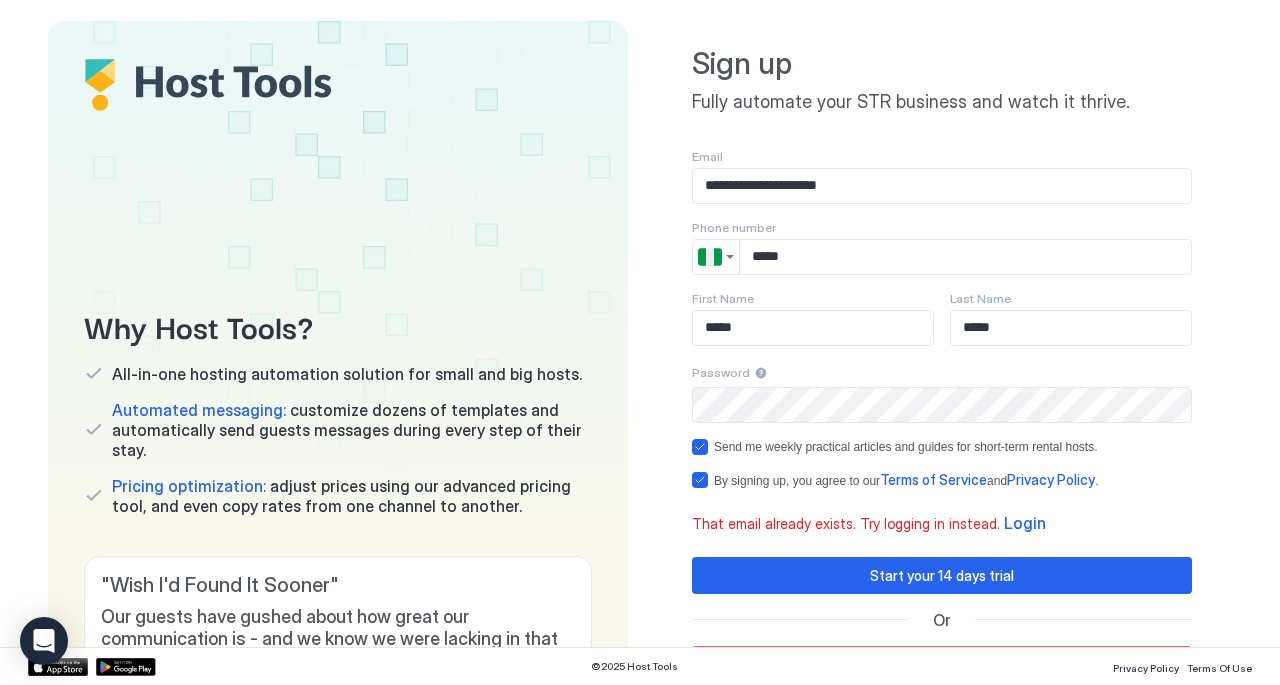 scroll, scrollTop: 25, scrollLeft: 0, axis: vertical 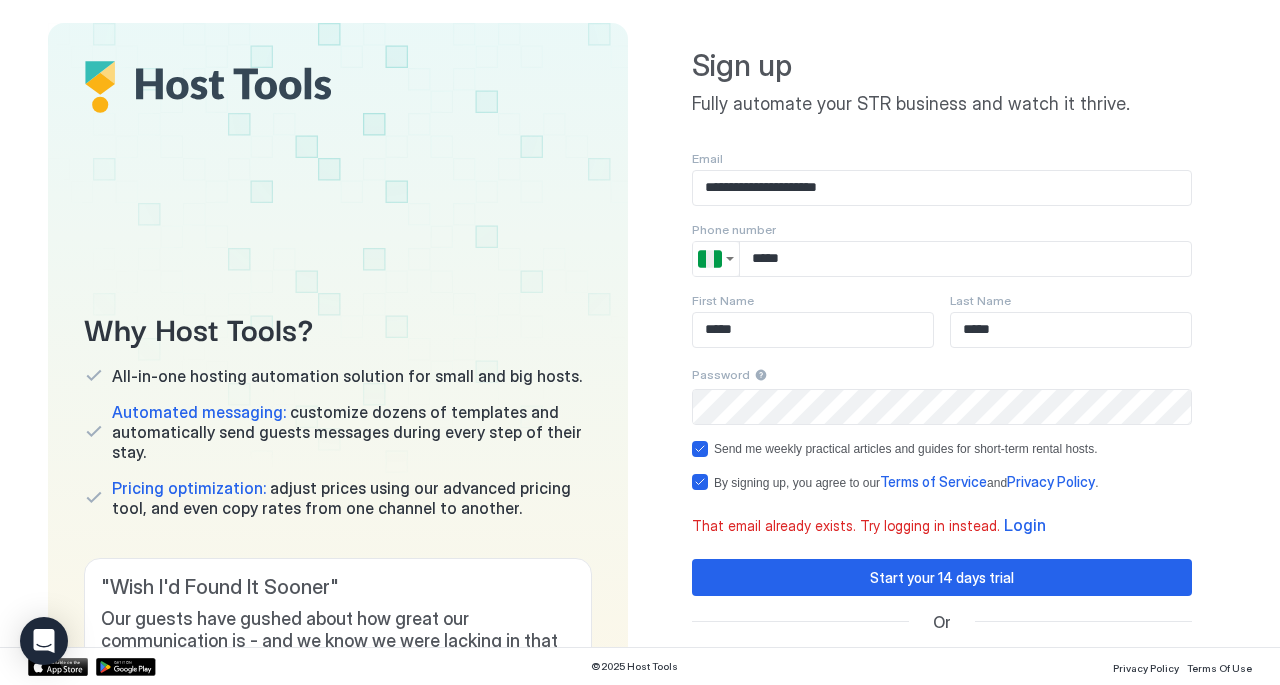 click on "Login" at bounding box center (1025, 525) 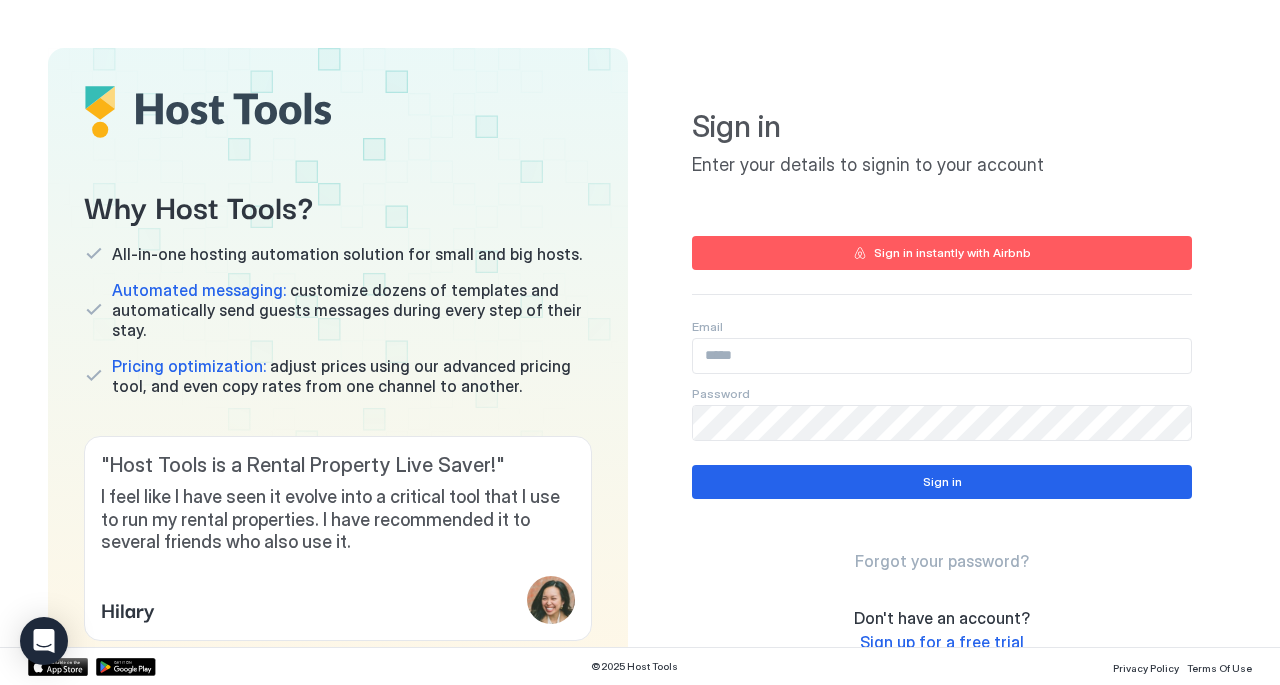 click at bounding box center [942, 356] 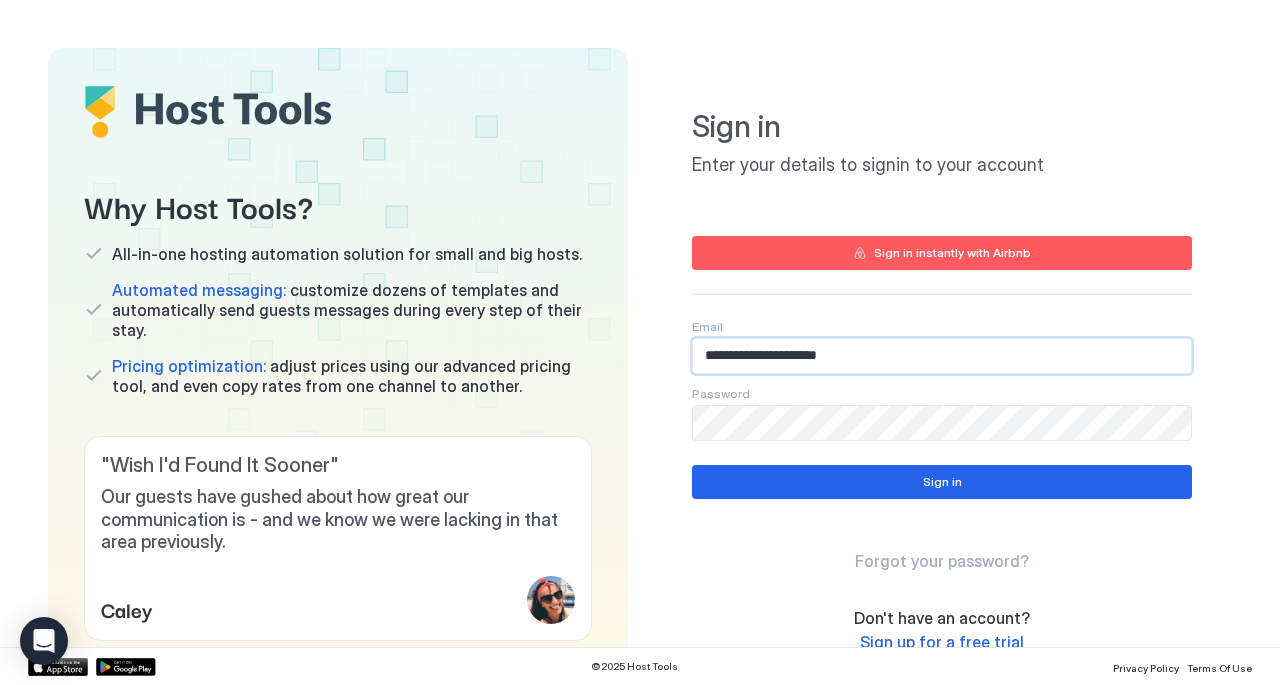 type on "**********" 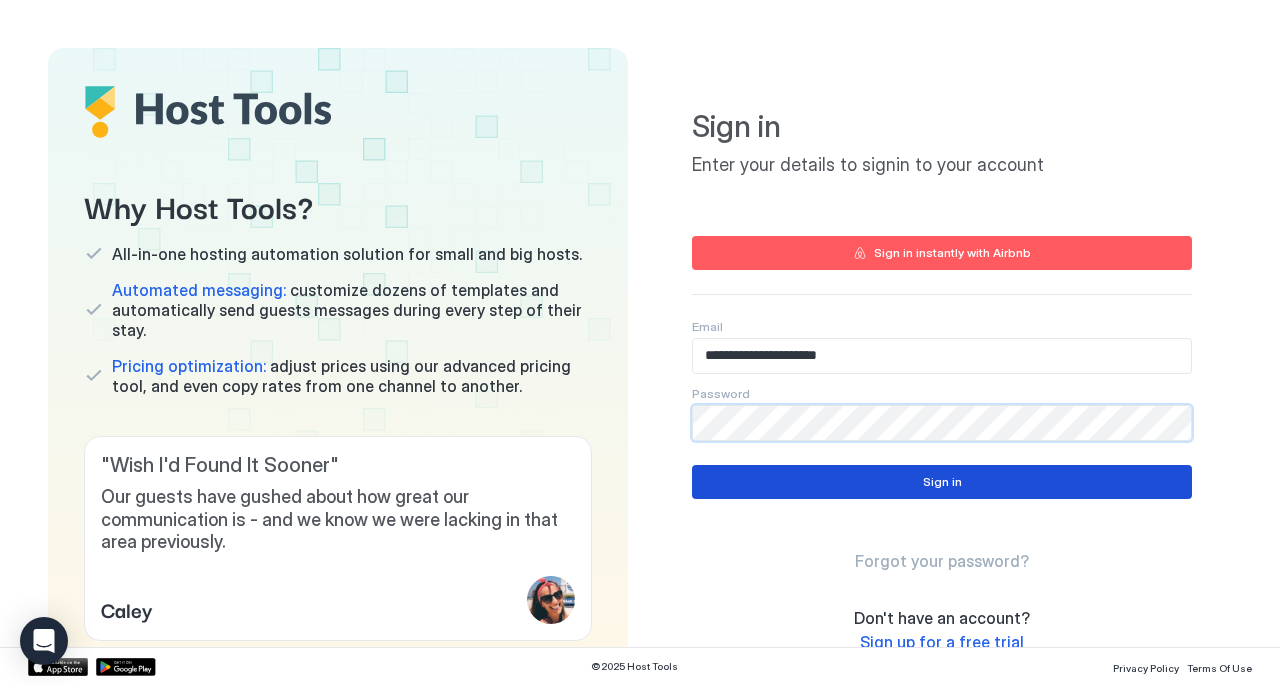 click on "Sign in" at bounding box center [942, 482] 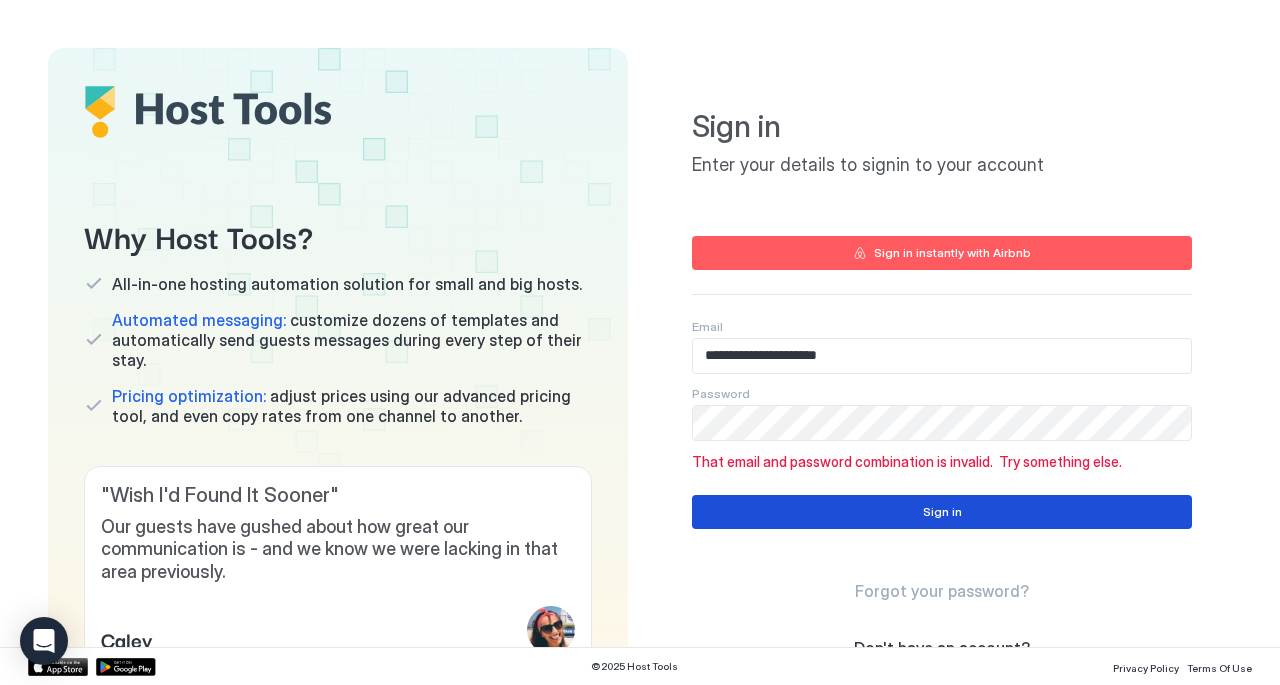 click on "Sign in" at bounding box center (942, 512) 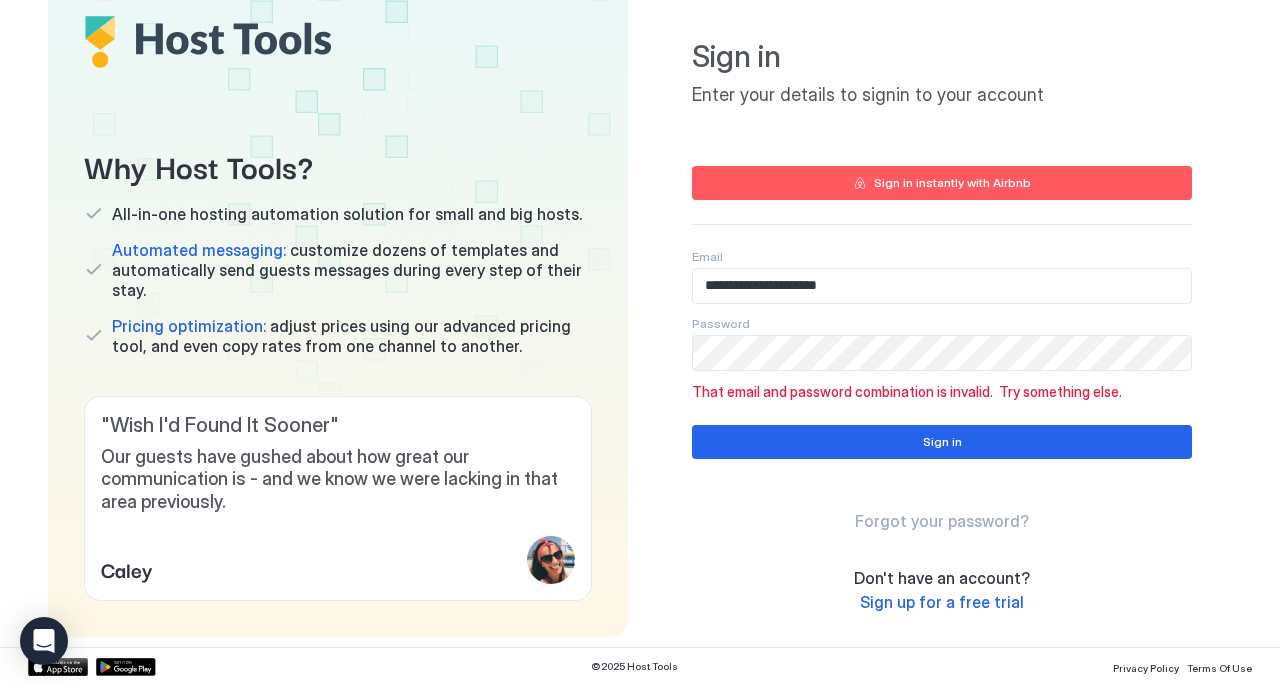 scroll, scrollTop: 107, scrollLeft: 0, axis: vertical 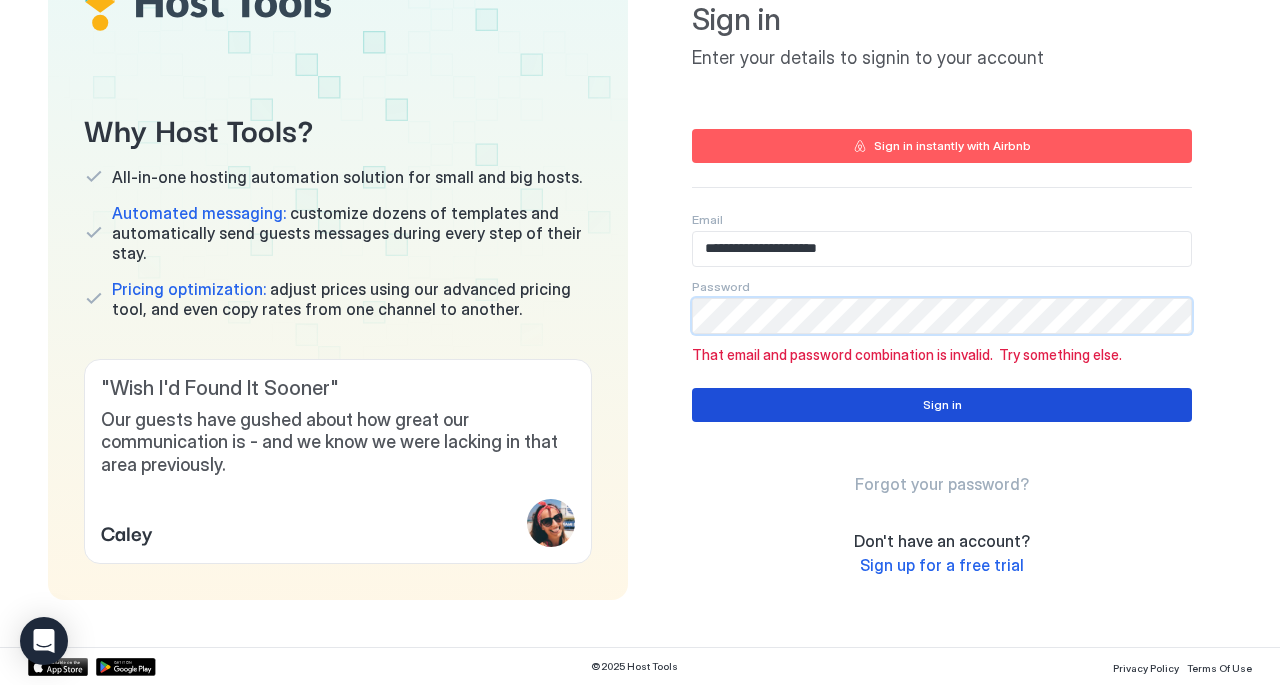 click on "Sign in" at bounding box center [942, 405] 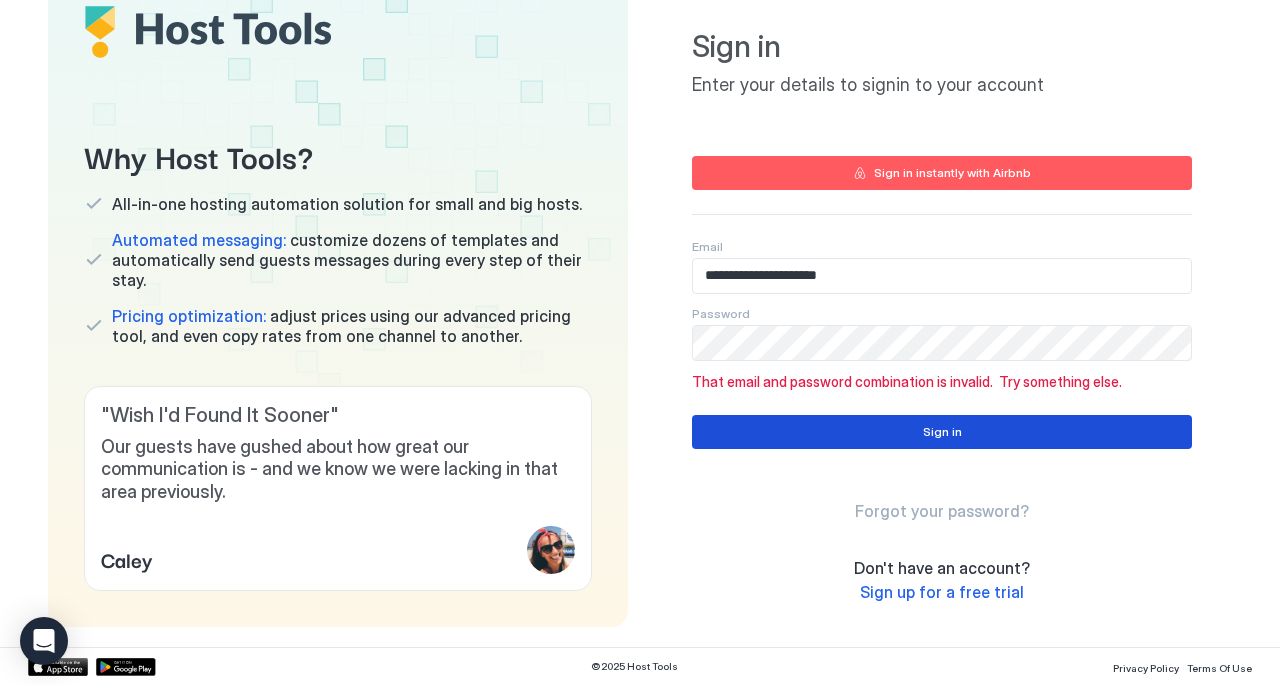 scroll, scrollTop: 107, scrollLeft: 0, axis: vertical 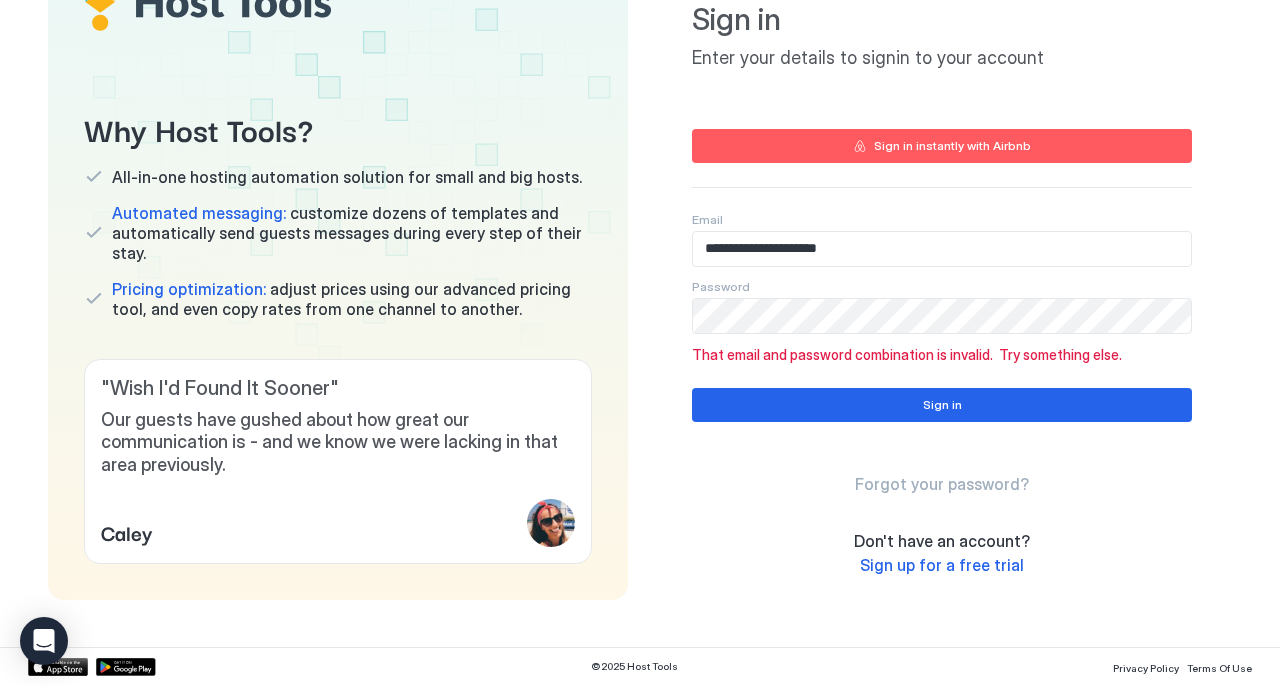 click on "Forgot your password?" at bounding box center [942, 484] 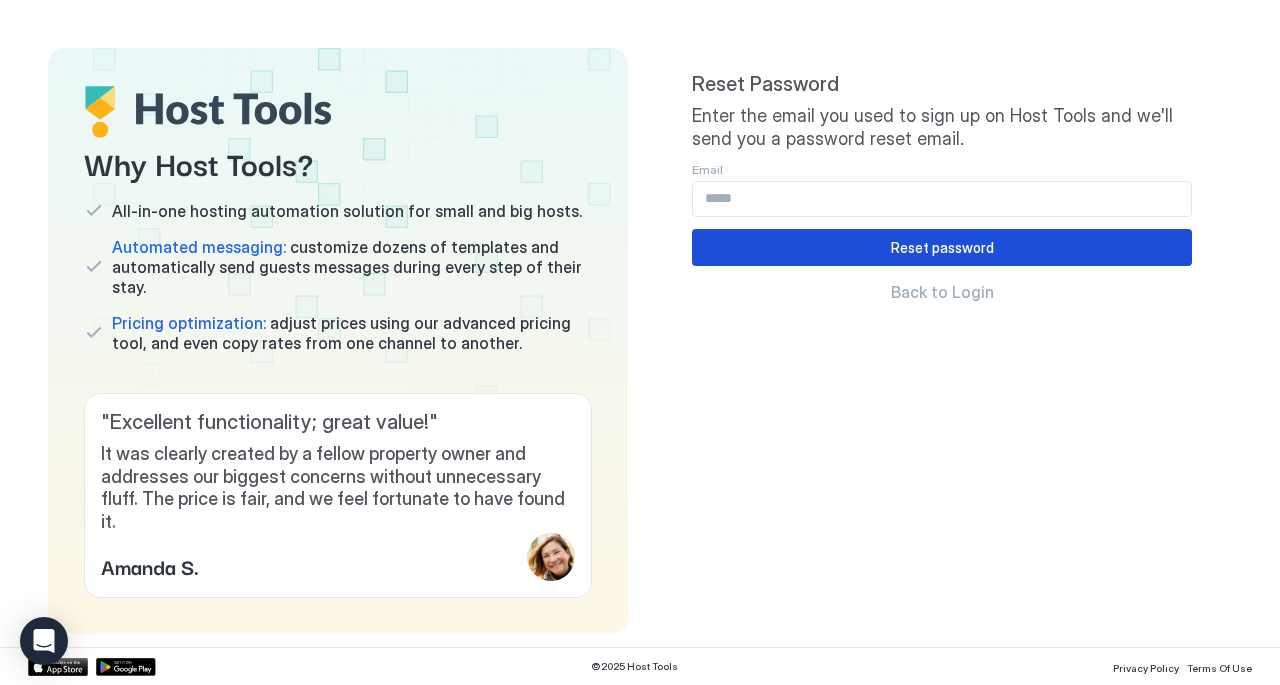 click on "Reset password" at bounding box center (942, 247) 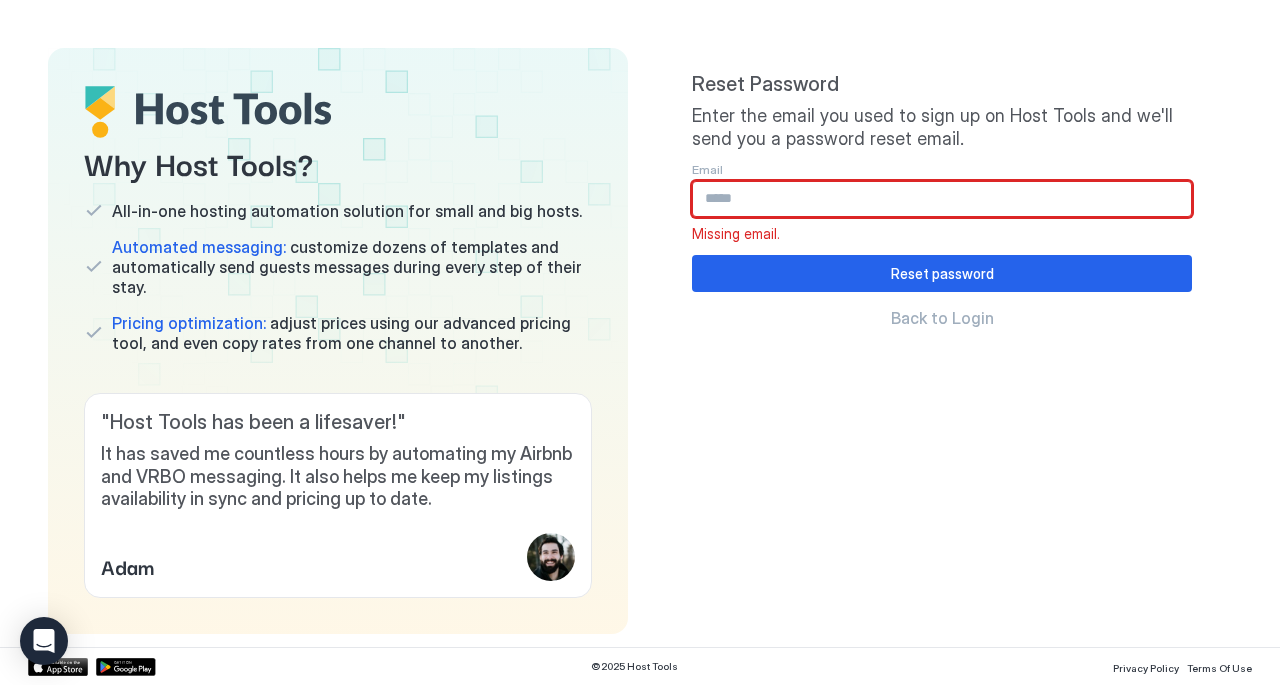 click at bounding box center [942, 199] 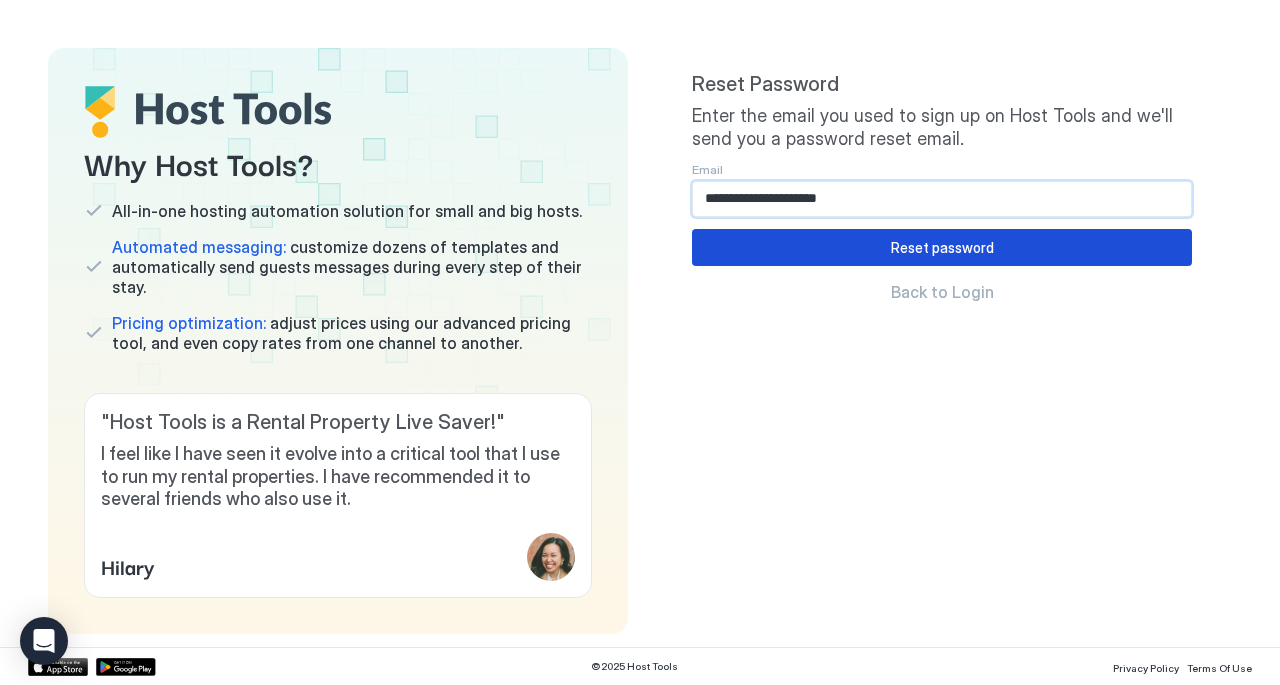 type on "**********" 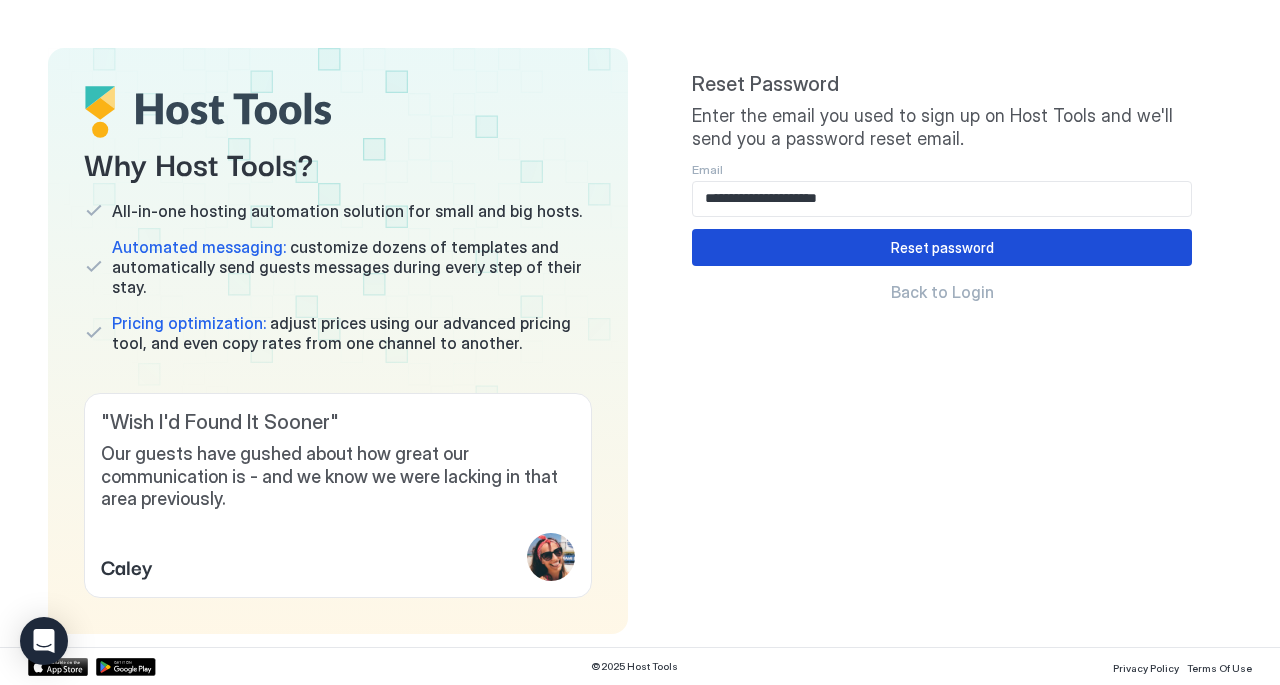click on "Reset password" at bounding box center (942, 247) 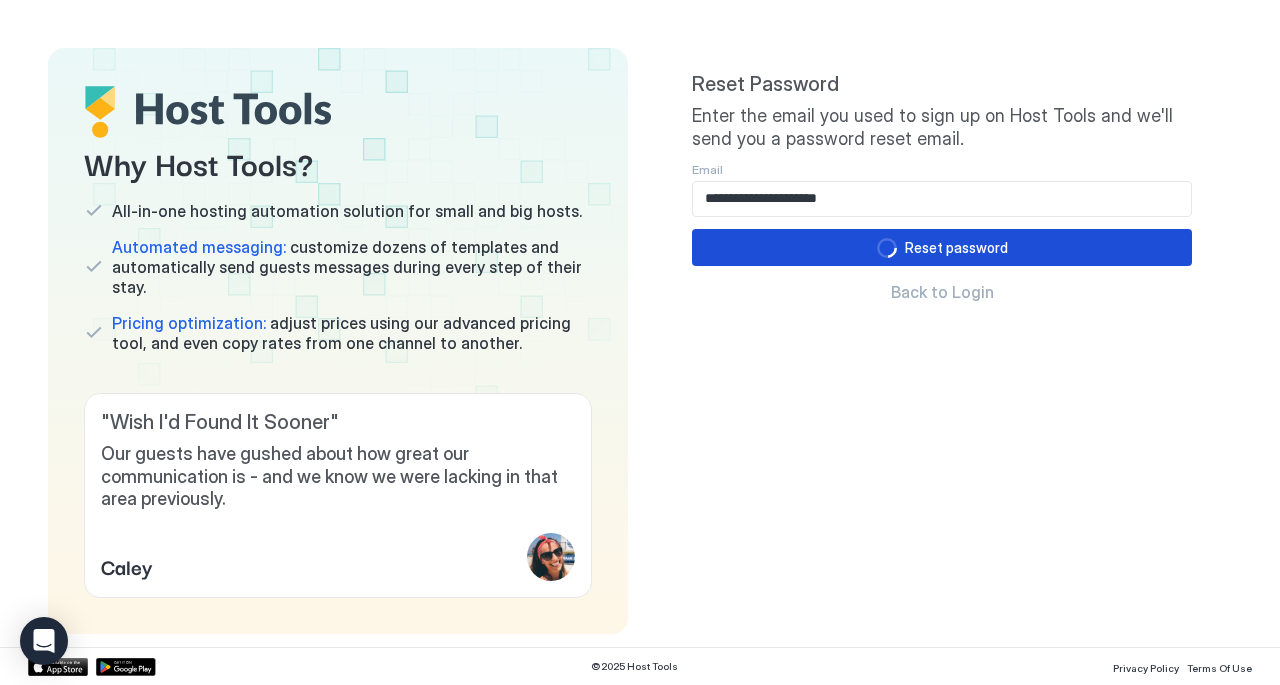 type 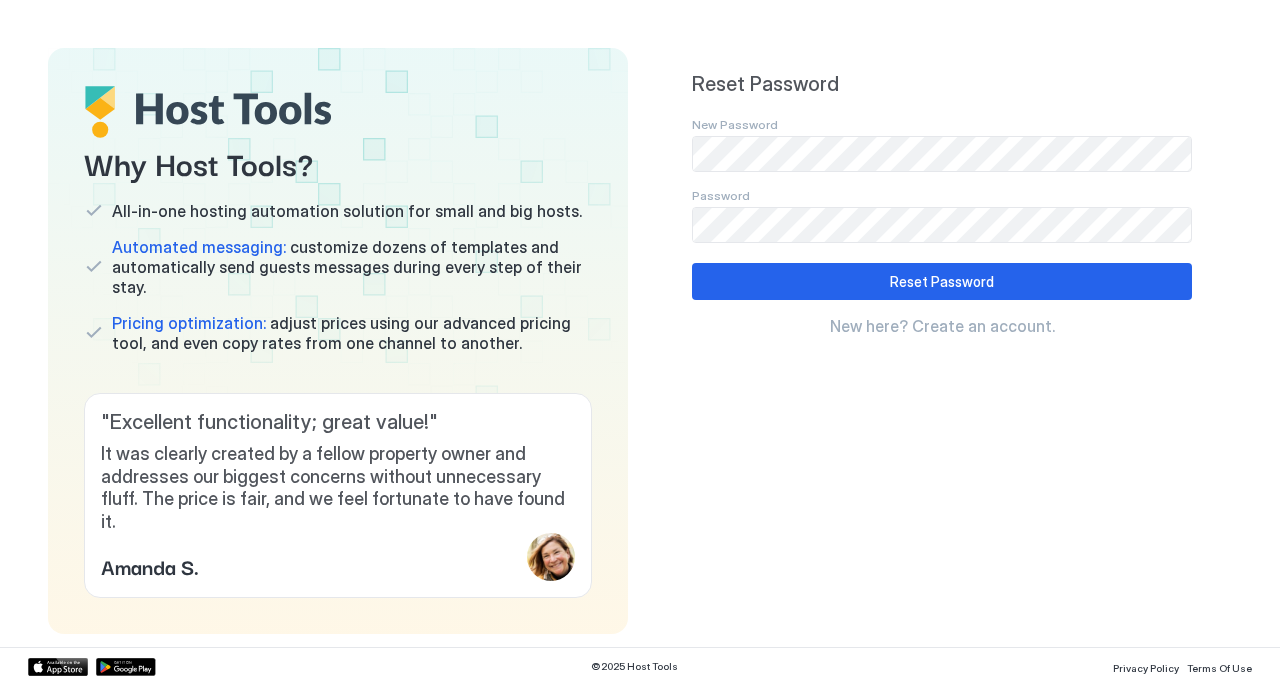 scroll, scrollTop: 0, scrollLeft: 0, axis: both 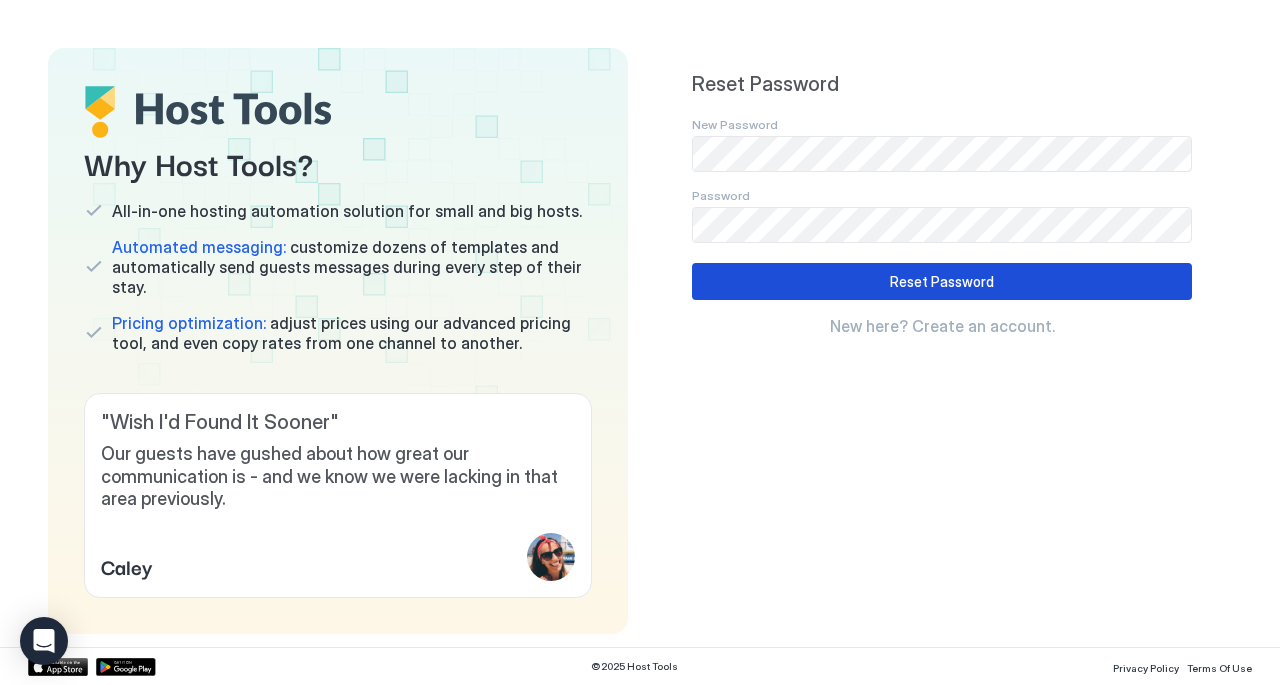 click on "Reset Password" at bounding box center (942, 281) 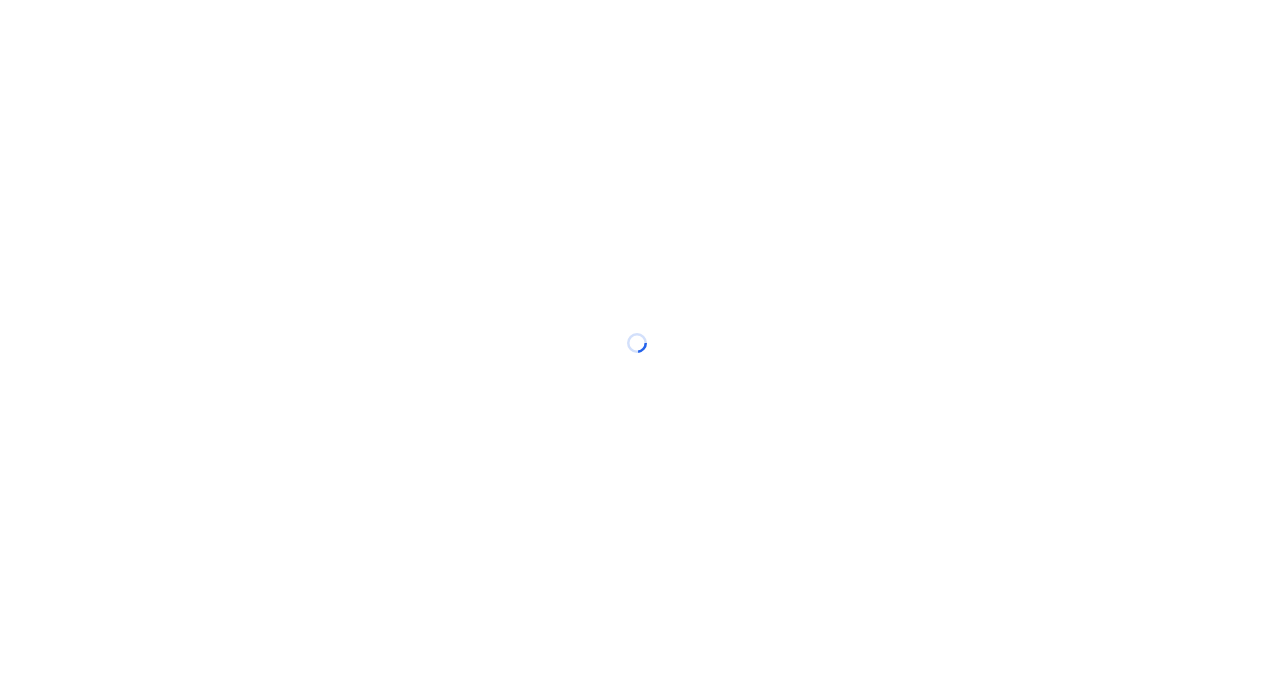 scroll, scrollTop: 0, scrollLeft: 0, axis: both 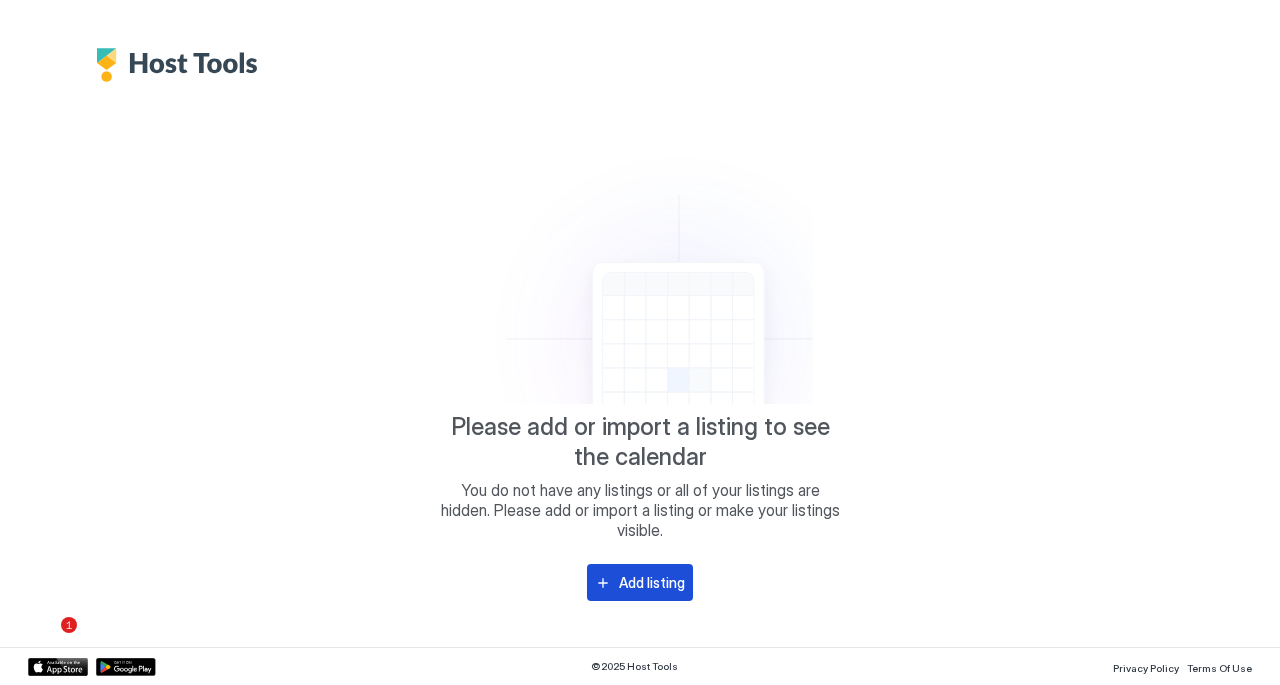 click on "Add listing" at bounding box center [652, 582] 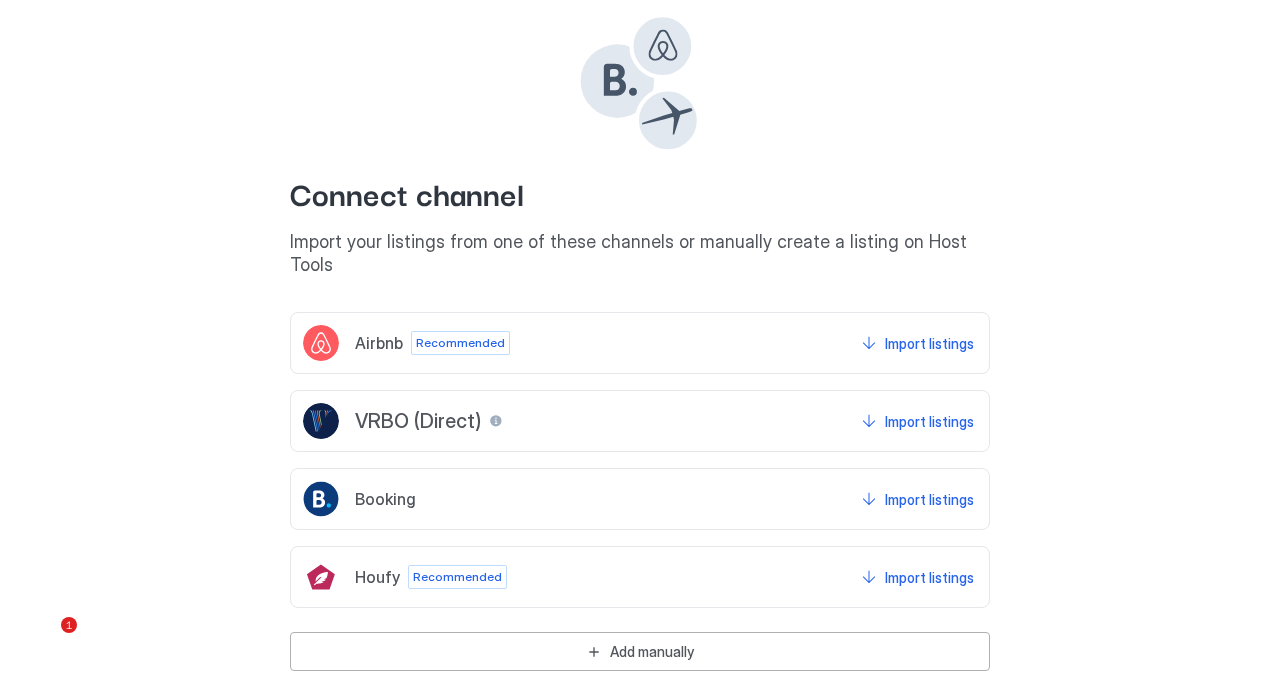 scroll, scrollTop: 124, scrollLeft: 0, axis: vertical 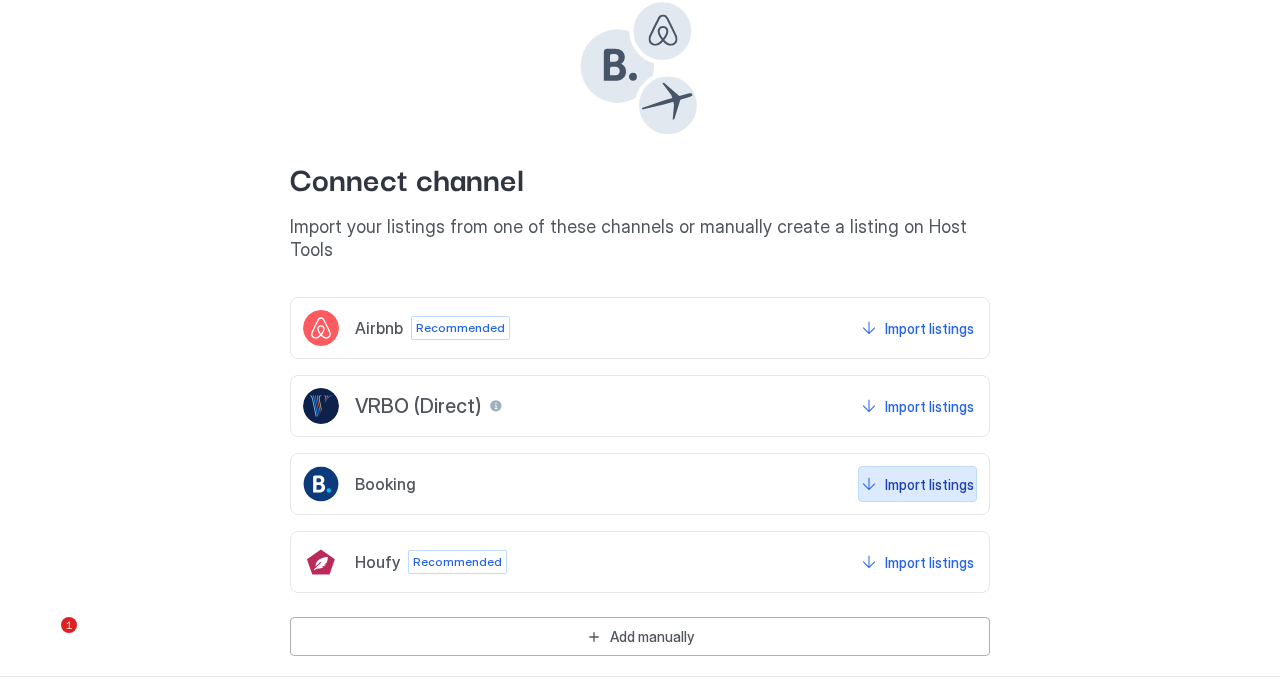 click on "Import listings" at bounding box center (929, 484) 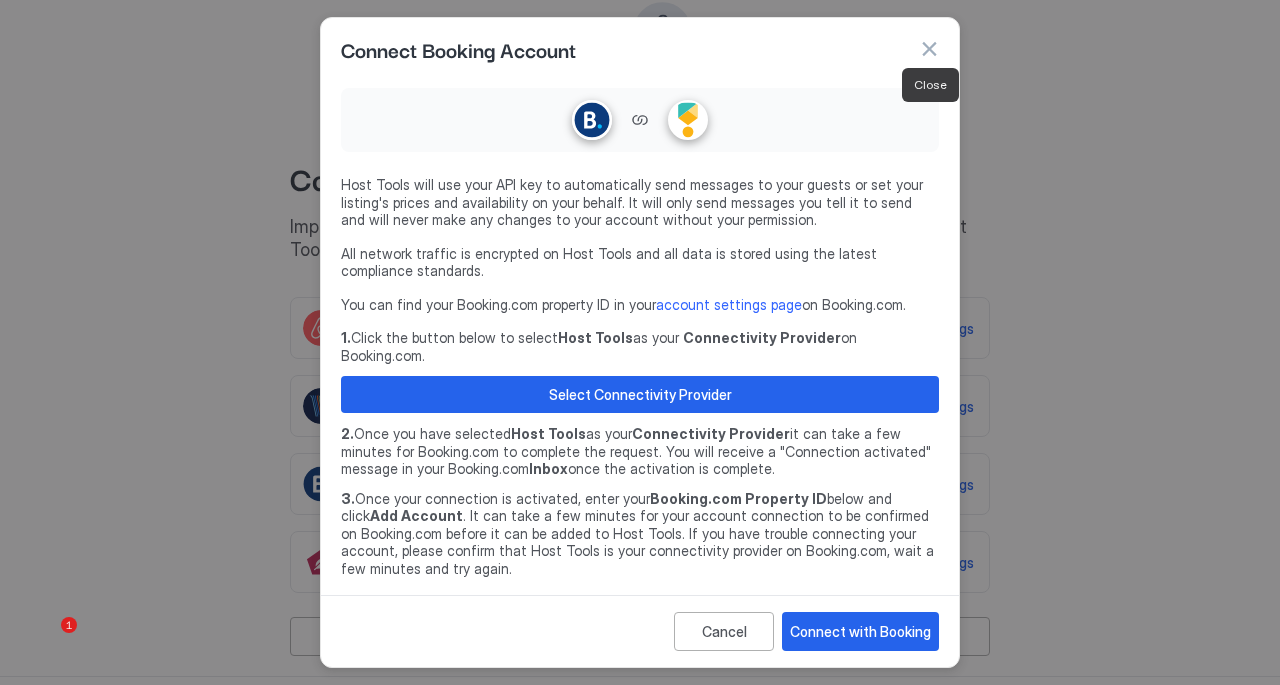 click at bounding box center [929, 49] 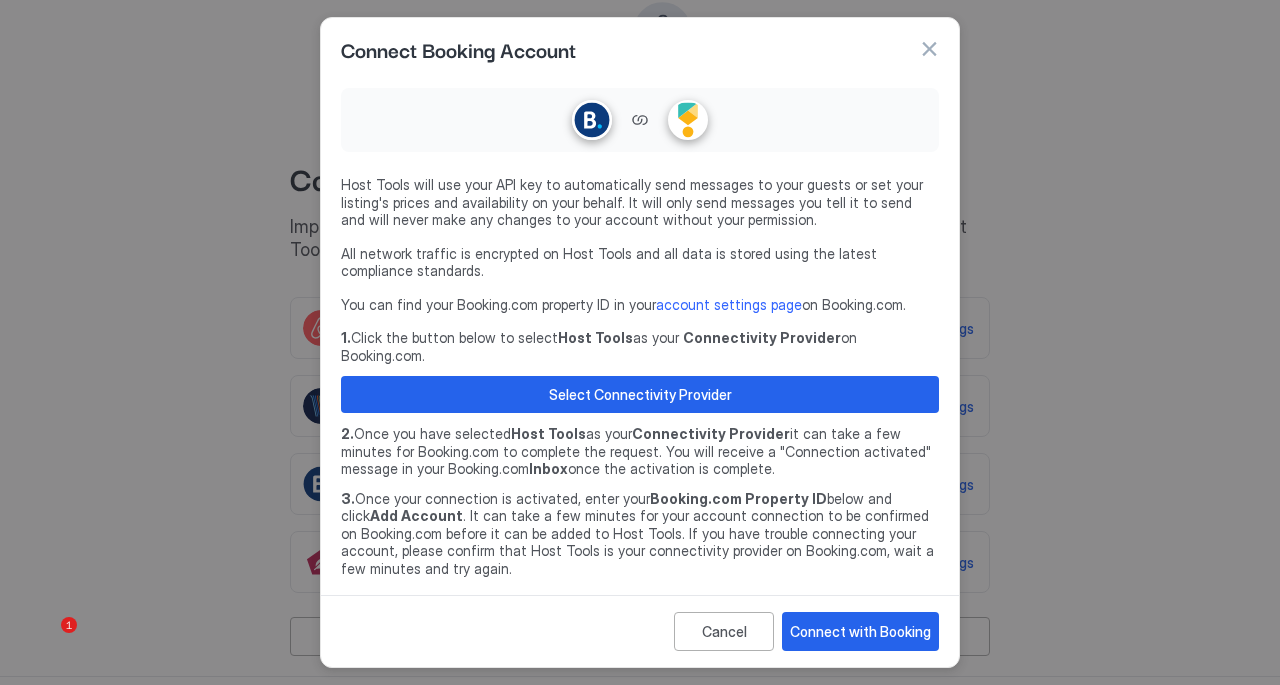 click at bounding box center (929, 49) 